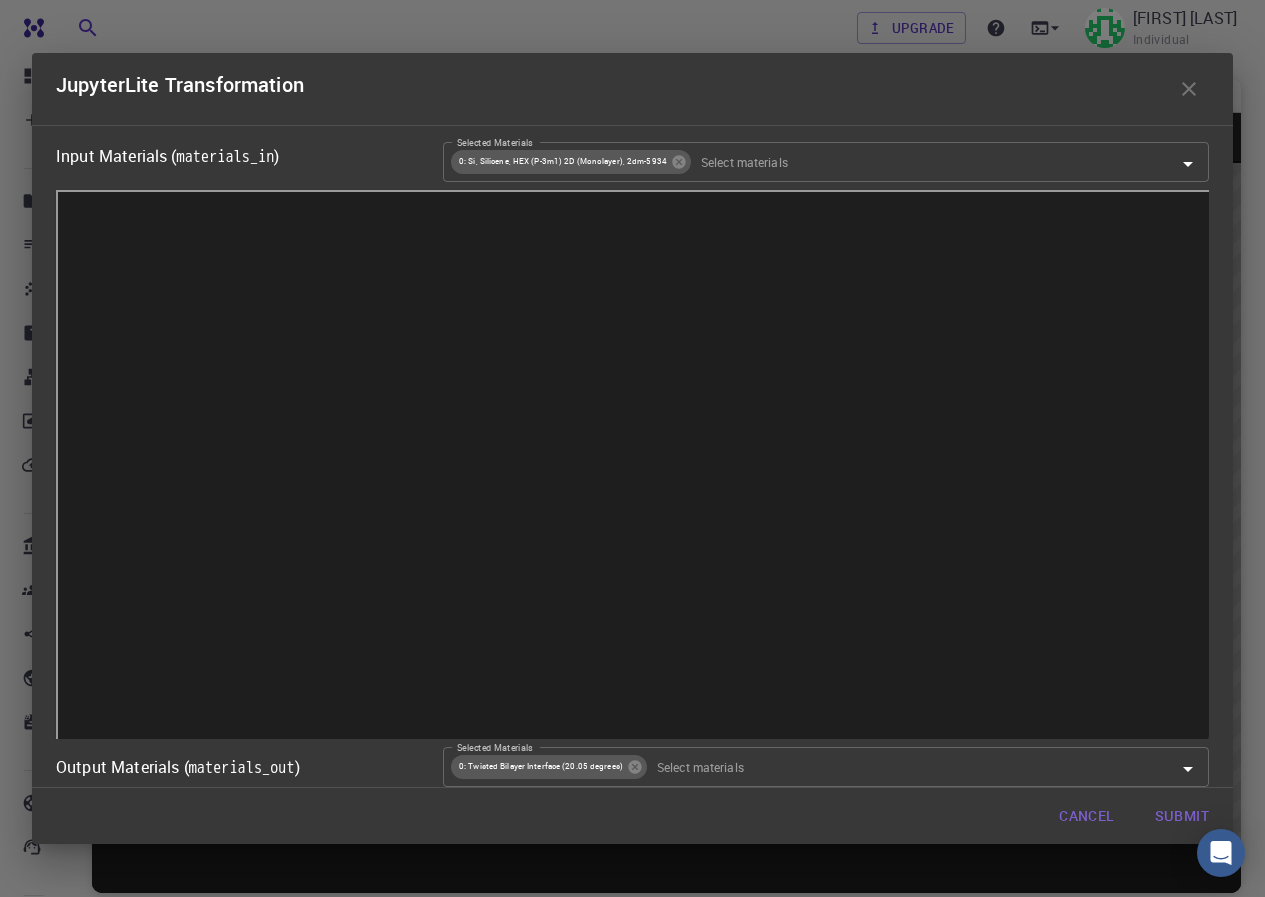 scroll, scrollTop: 0, scrollLeft: 0, axis: both 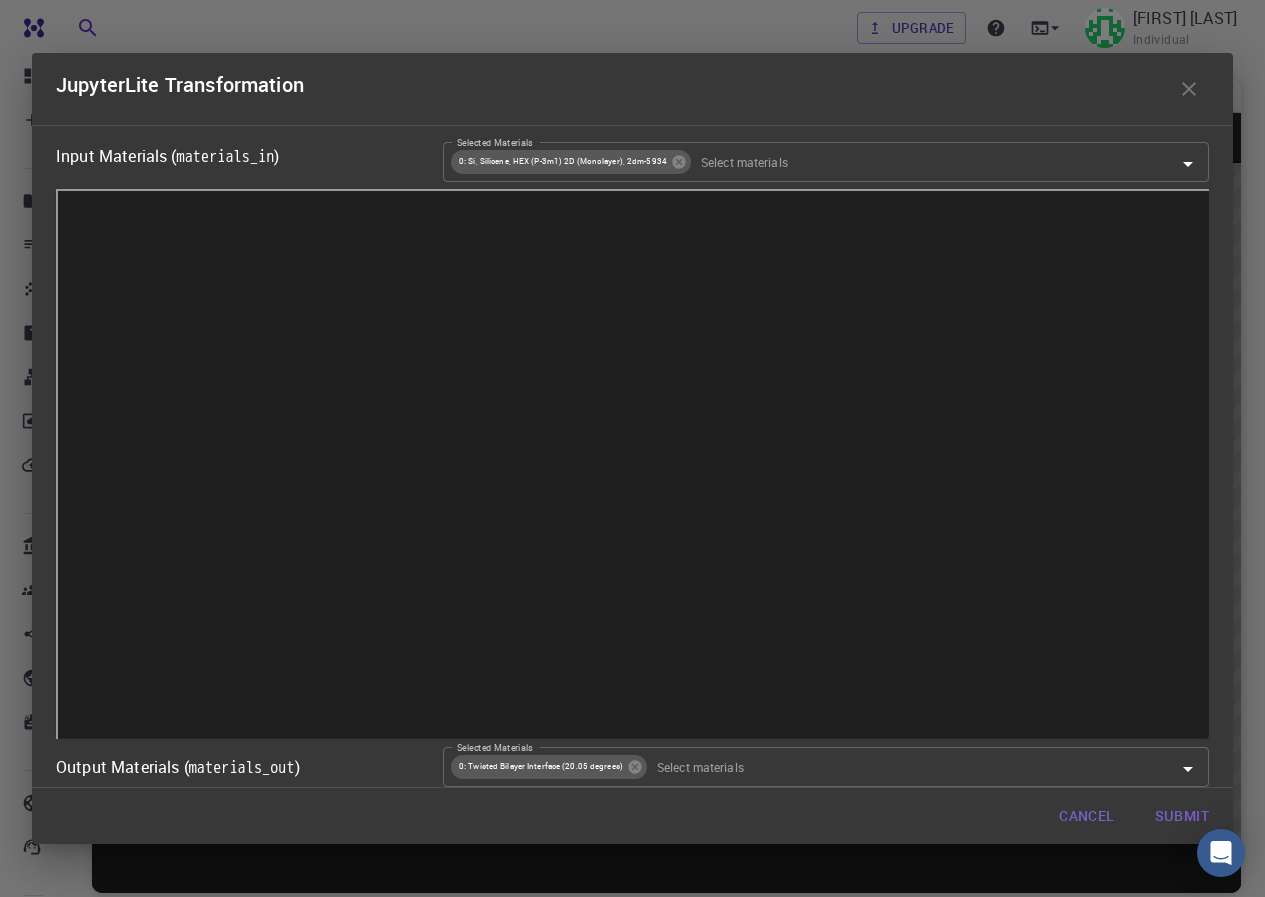 click on "Submit" at bounding box center (1182, 816) 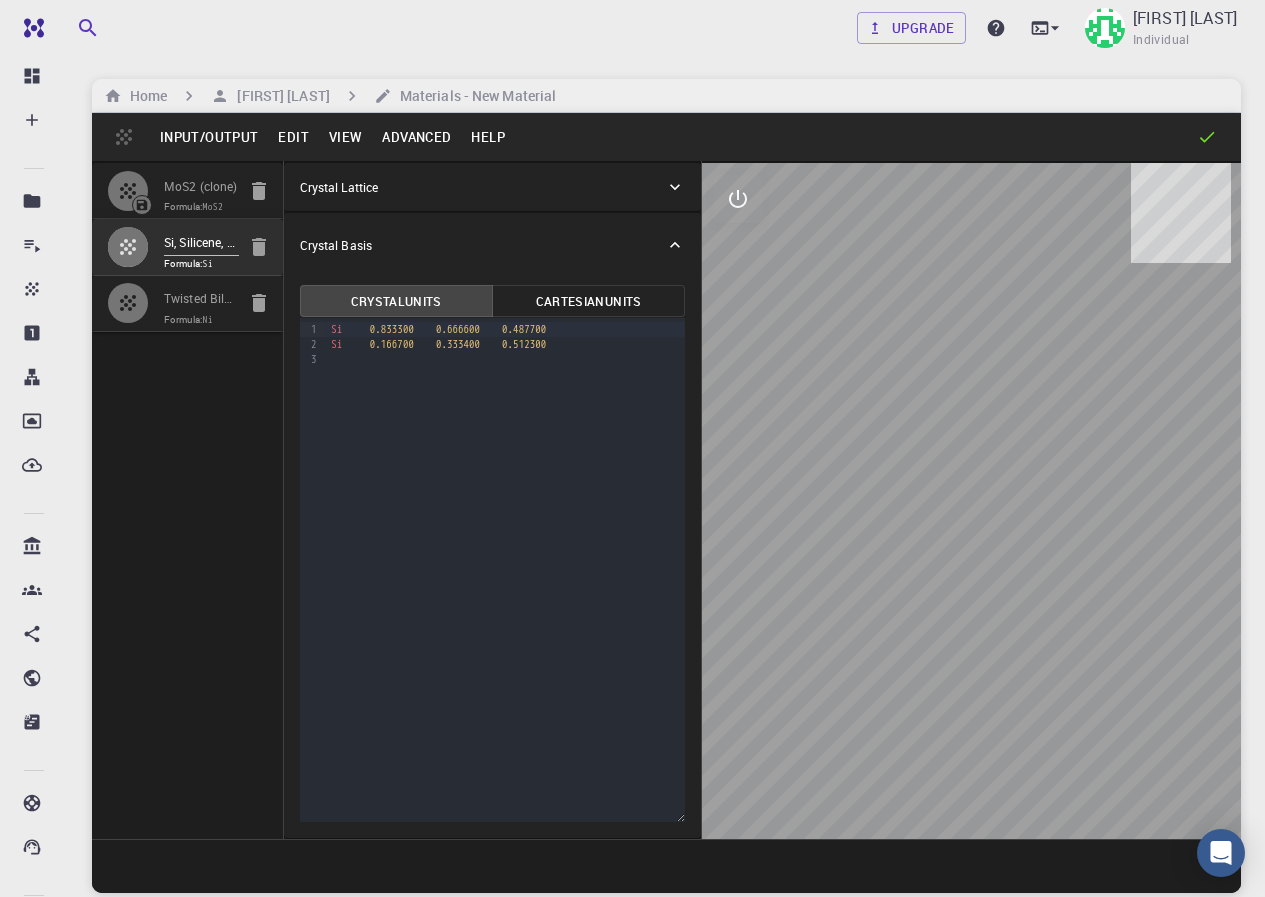 click on "Ni" at bounding box center [213, 207] 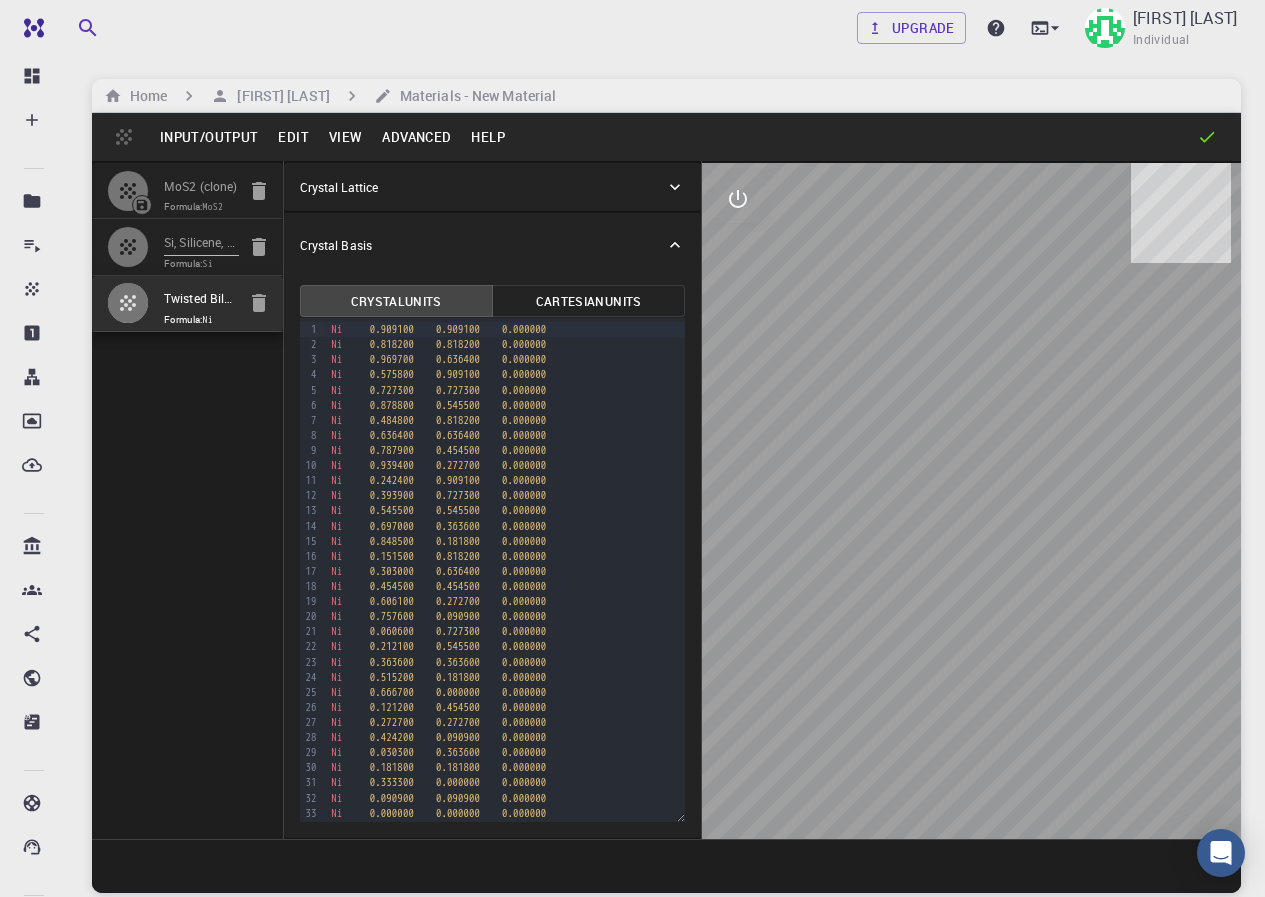 drag, startPoint x: 913, startPoint y: 379, endPoint x: 833, endPoint y: 283, distance: 124.964 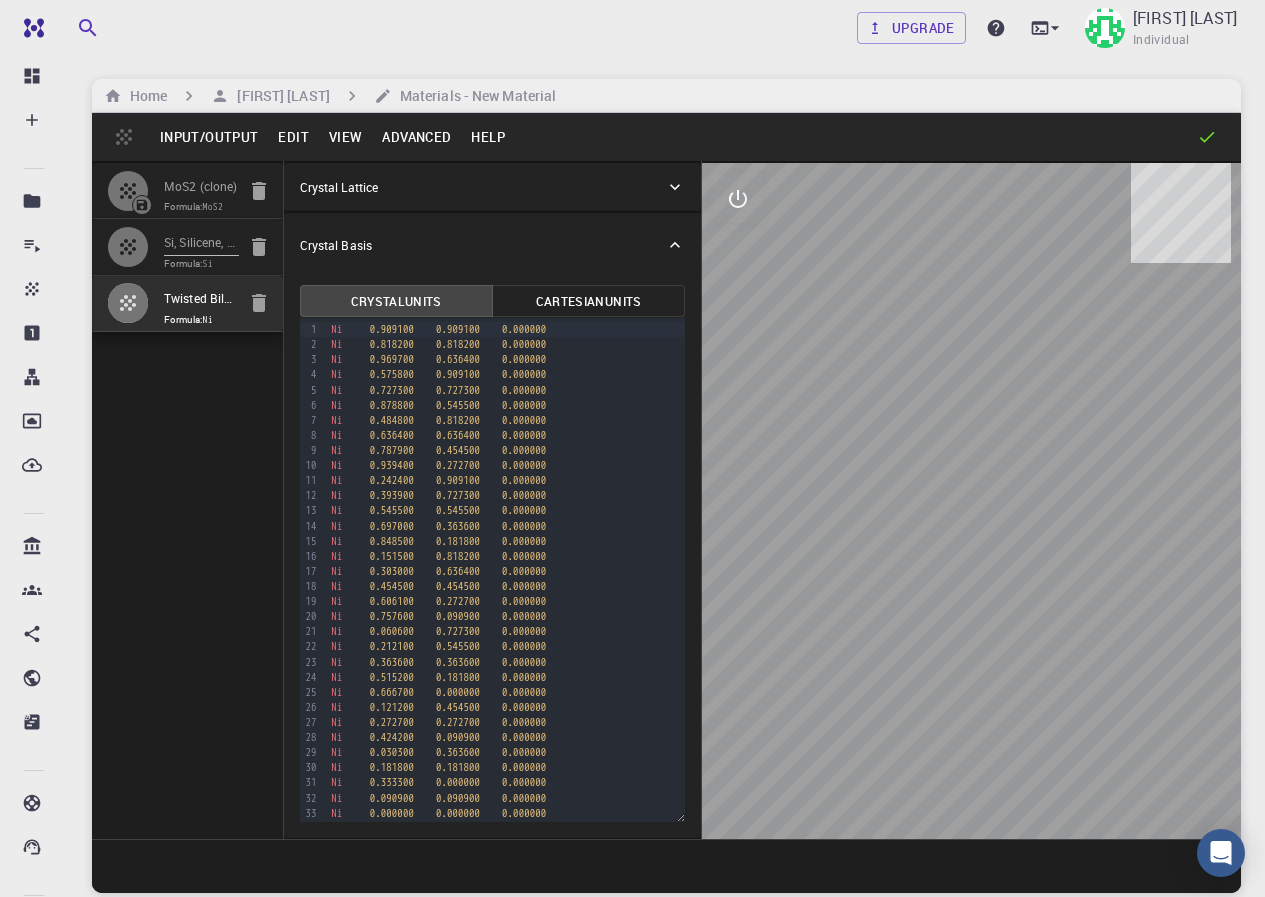 click at bounding box center [971, 501] 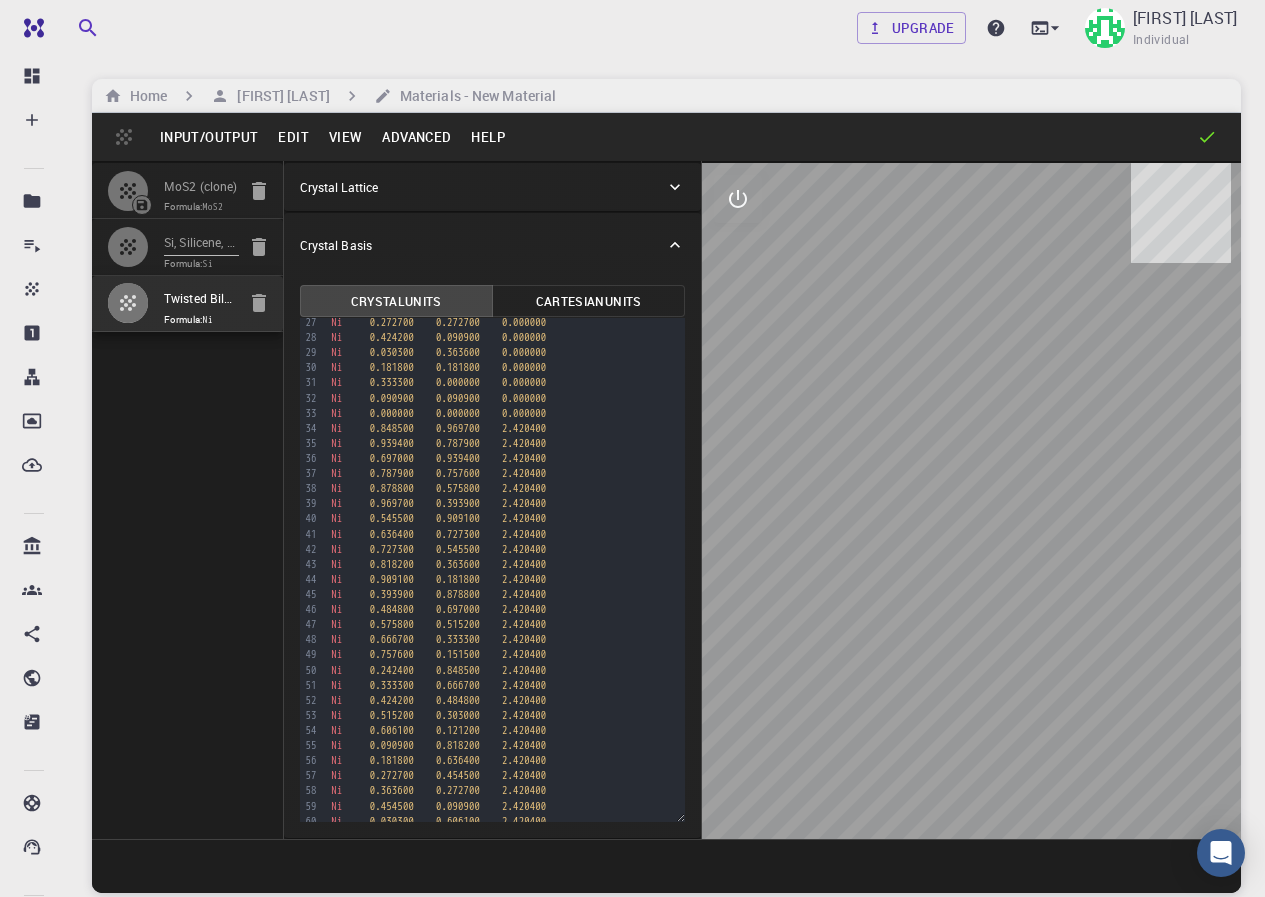 scroll, scrollTop: 516, scrollLeft: 0, axis: vertical 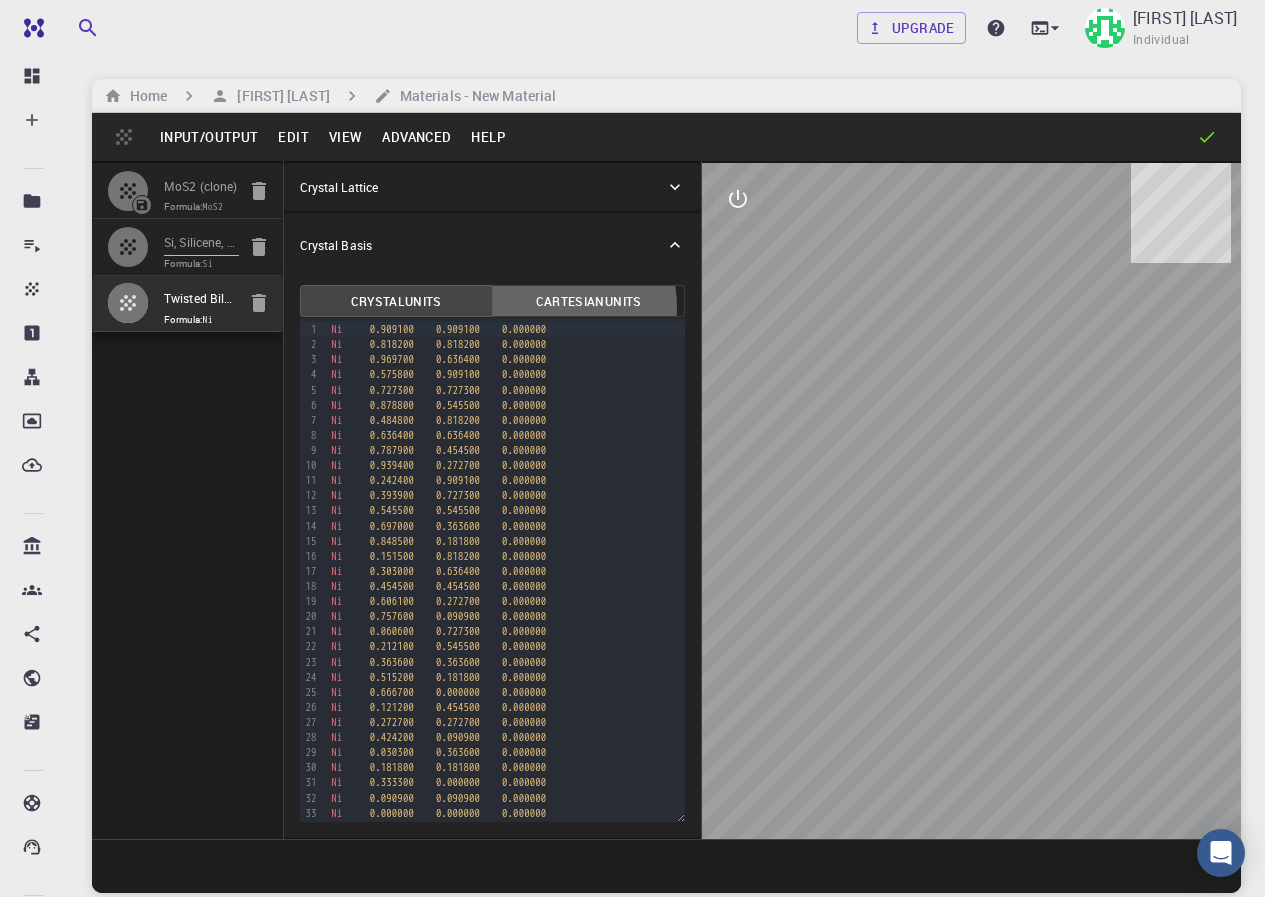 click on "Cartesian  Units" at bounding box center (588, 301) 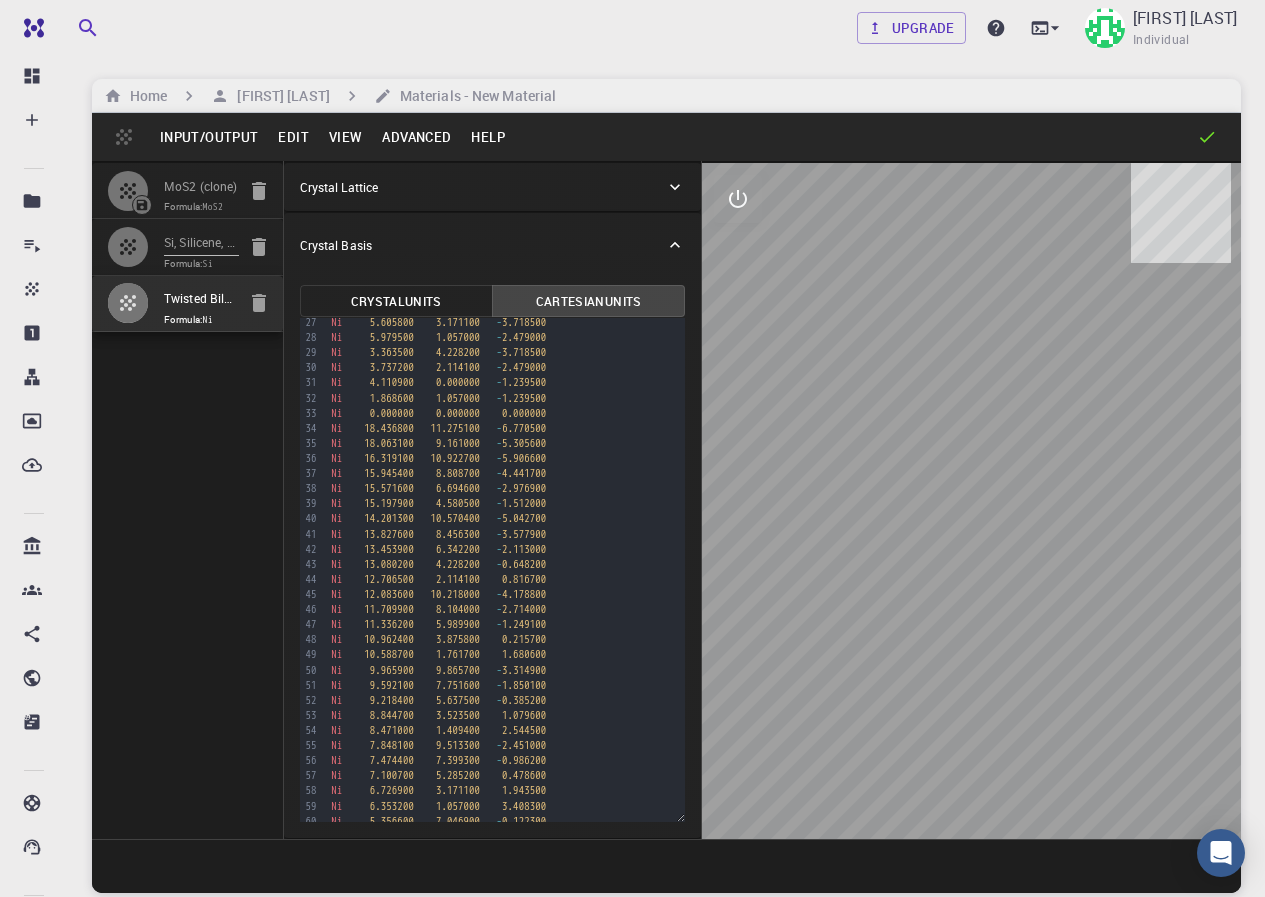 scroll, scrollTop: 0, scrollLeft: 0, axis: both 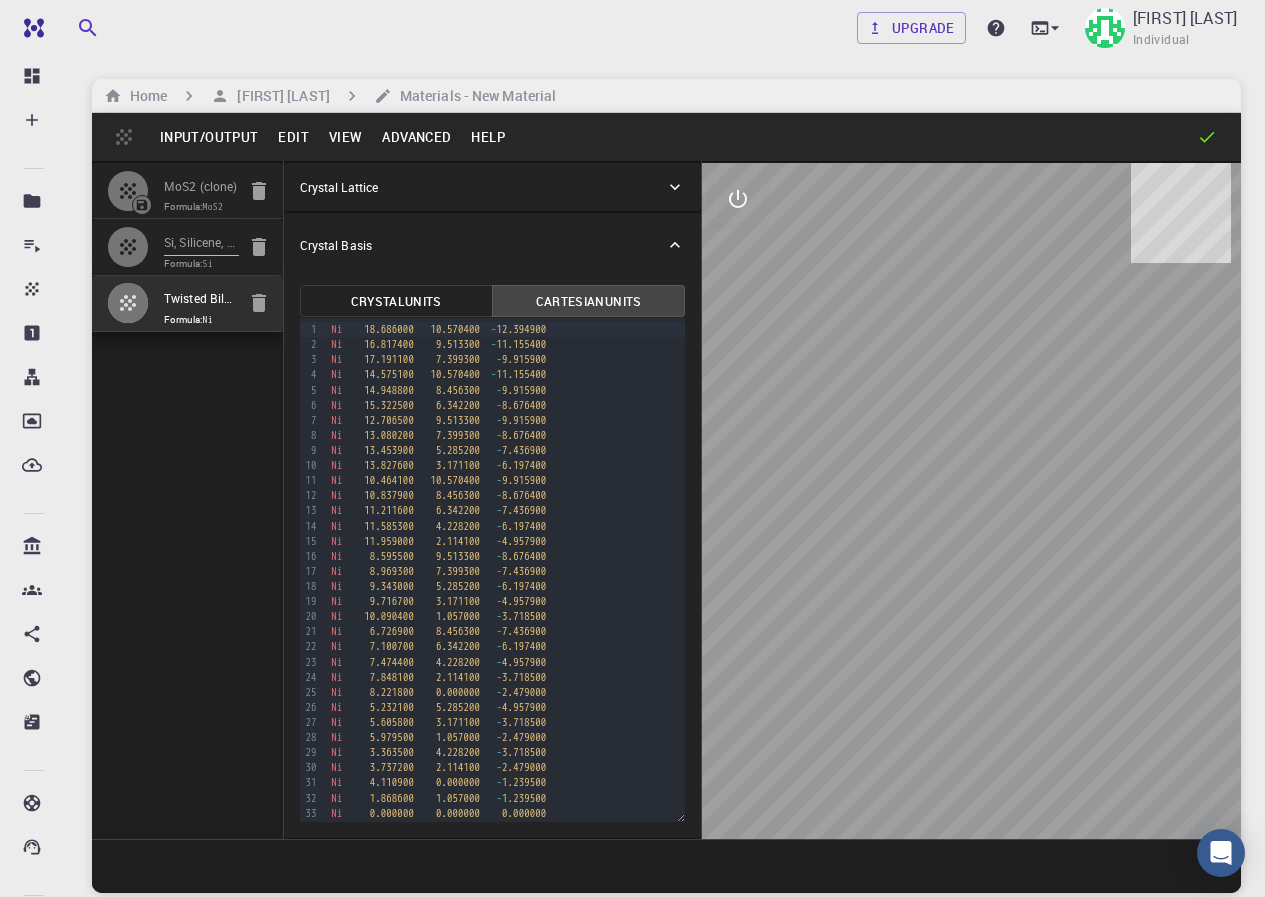 click on "Input/Output" at bounding box center (209, 137) 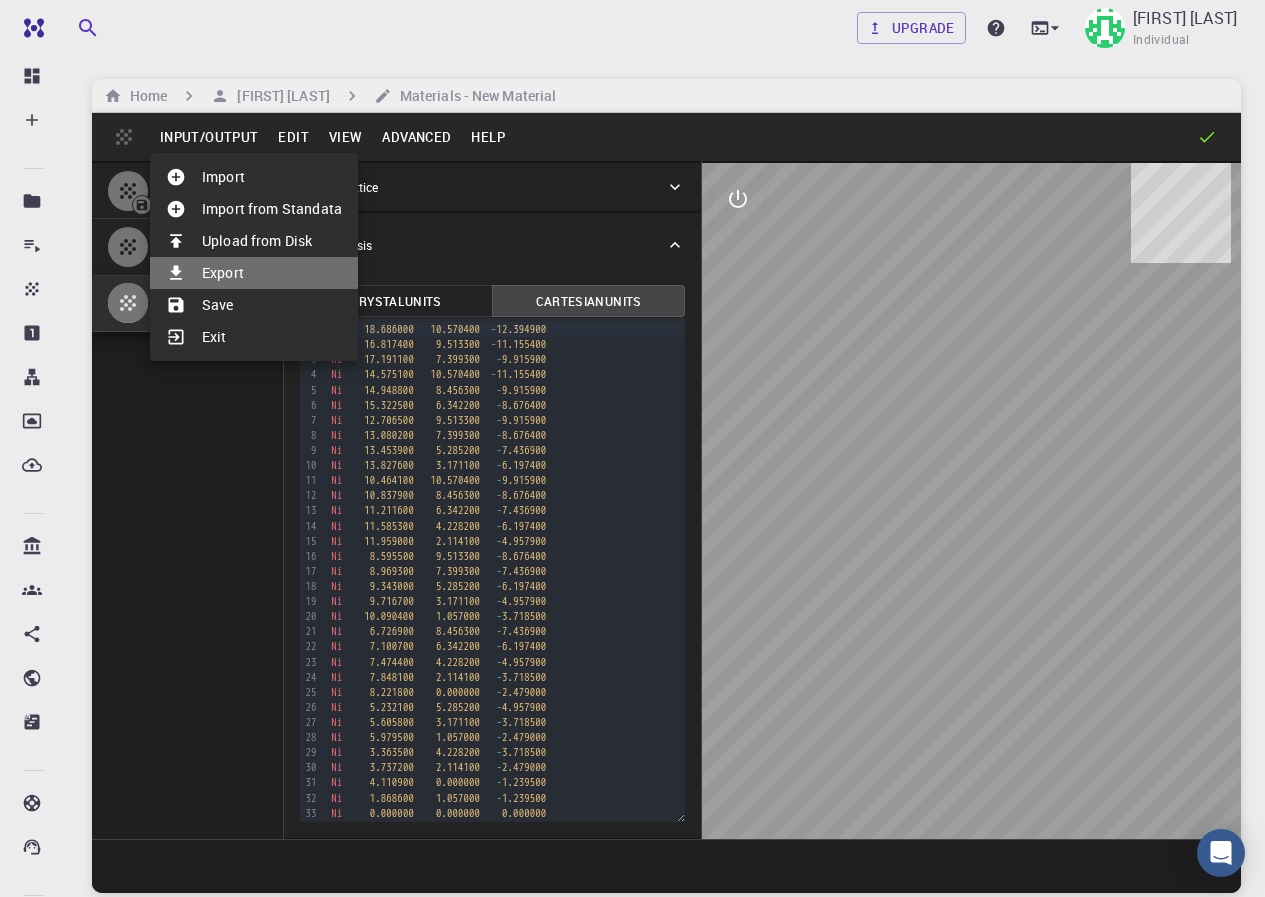 click on "Export" at bounding box center (254, 273) 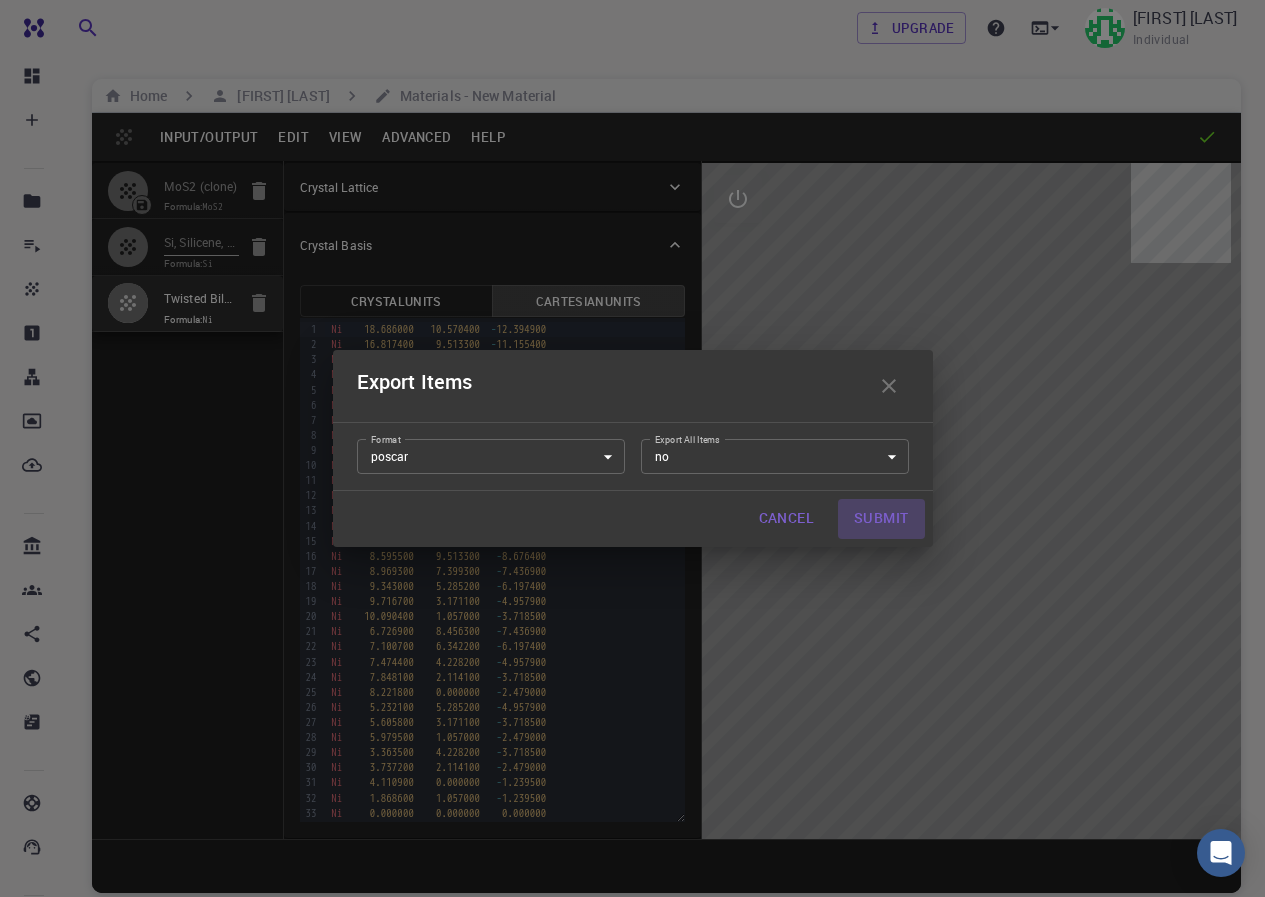 click on "Submit" at bounding box center (881, 519) 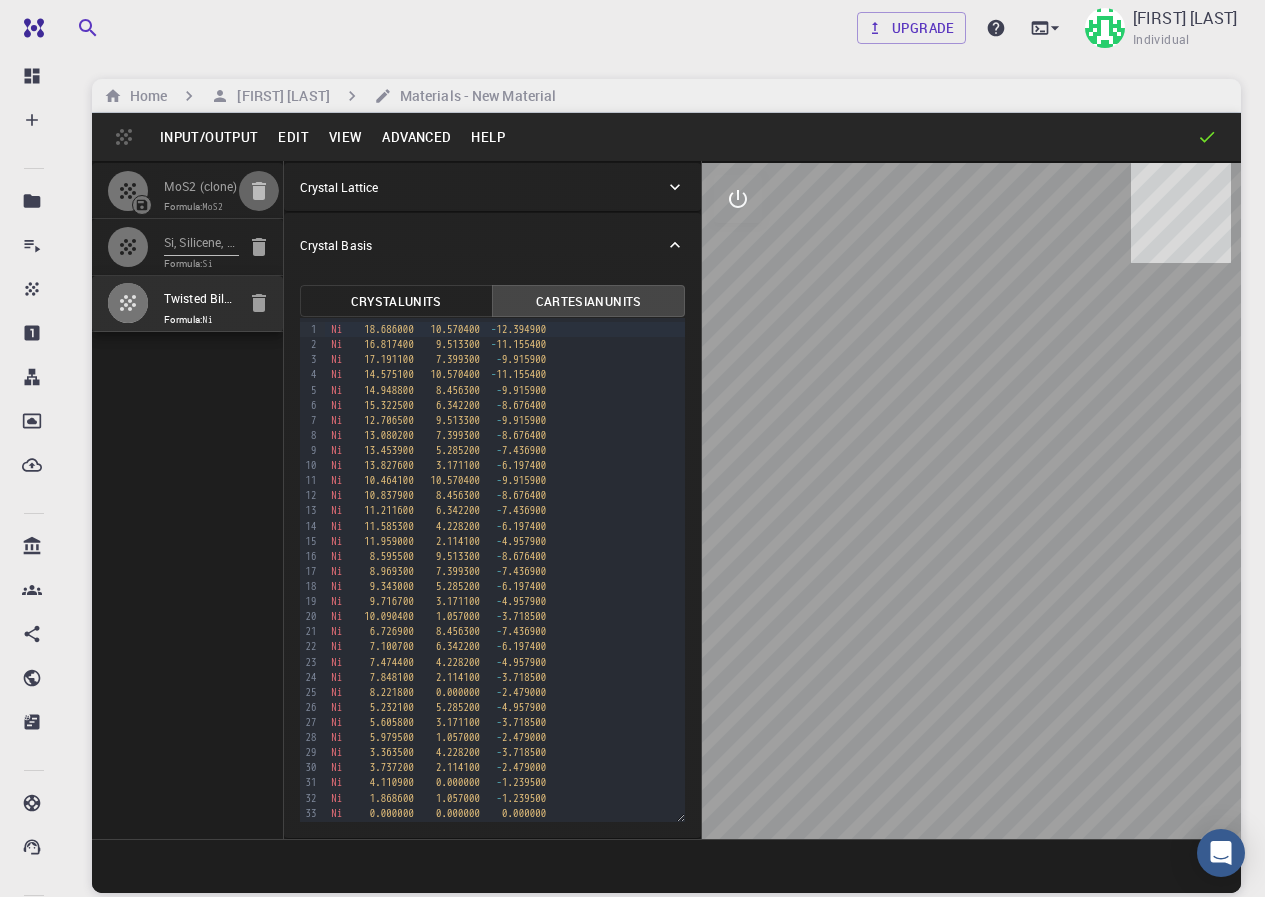 click at bounding box center (259, 191) 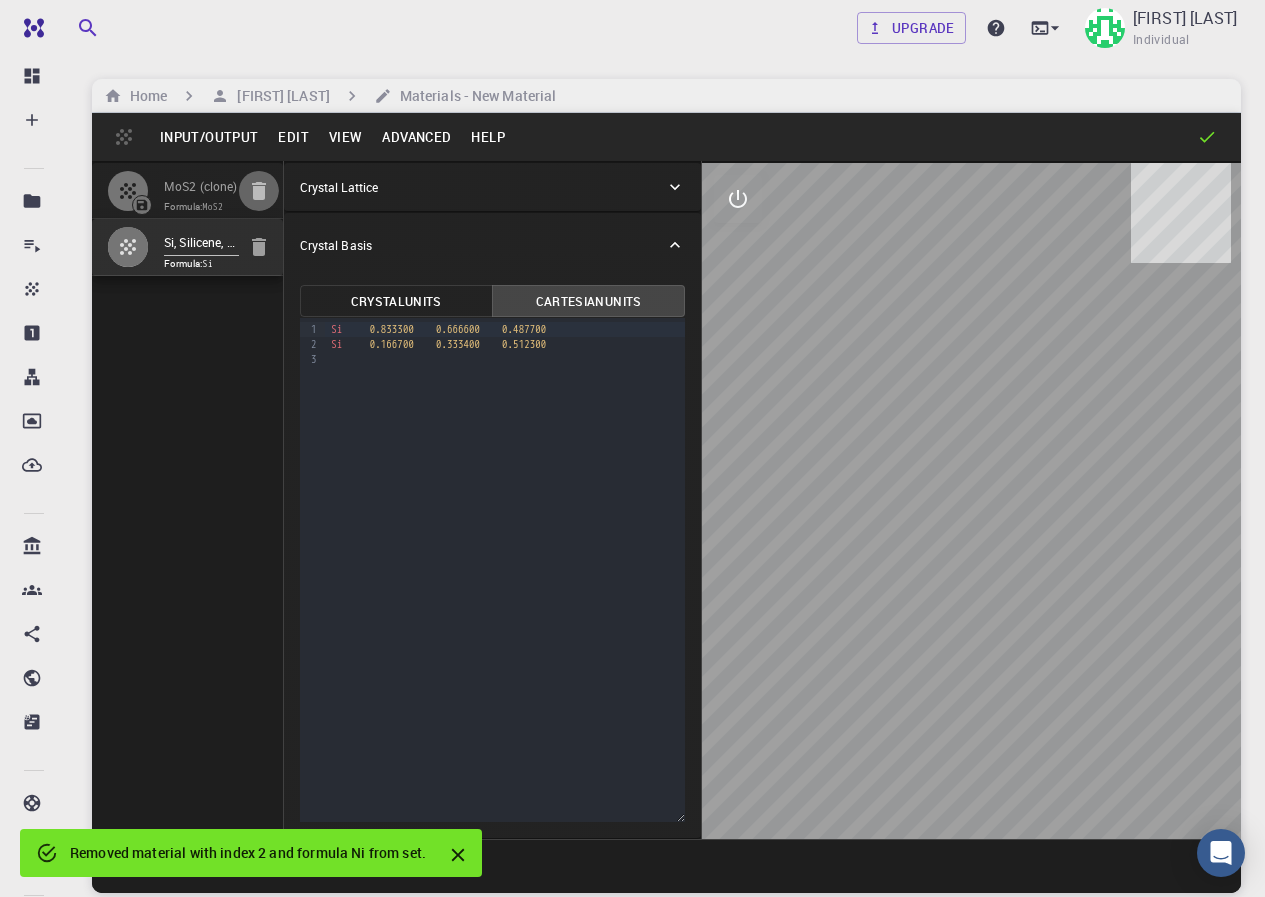 click at bounding box center (259, 191) 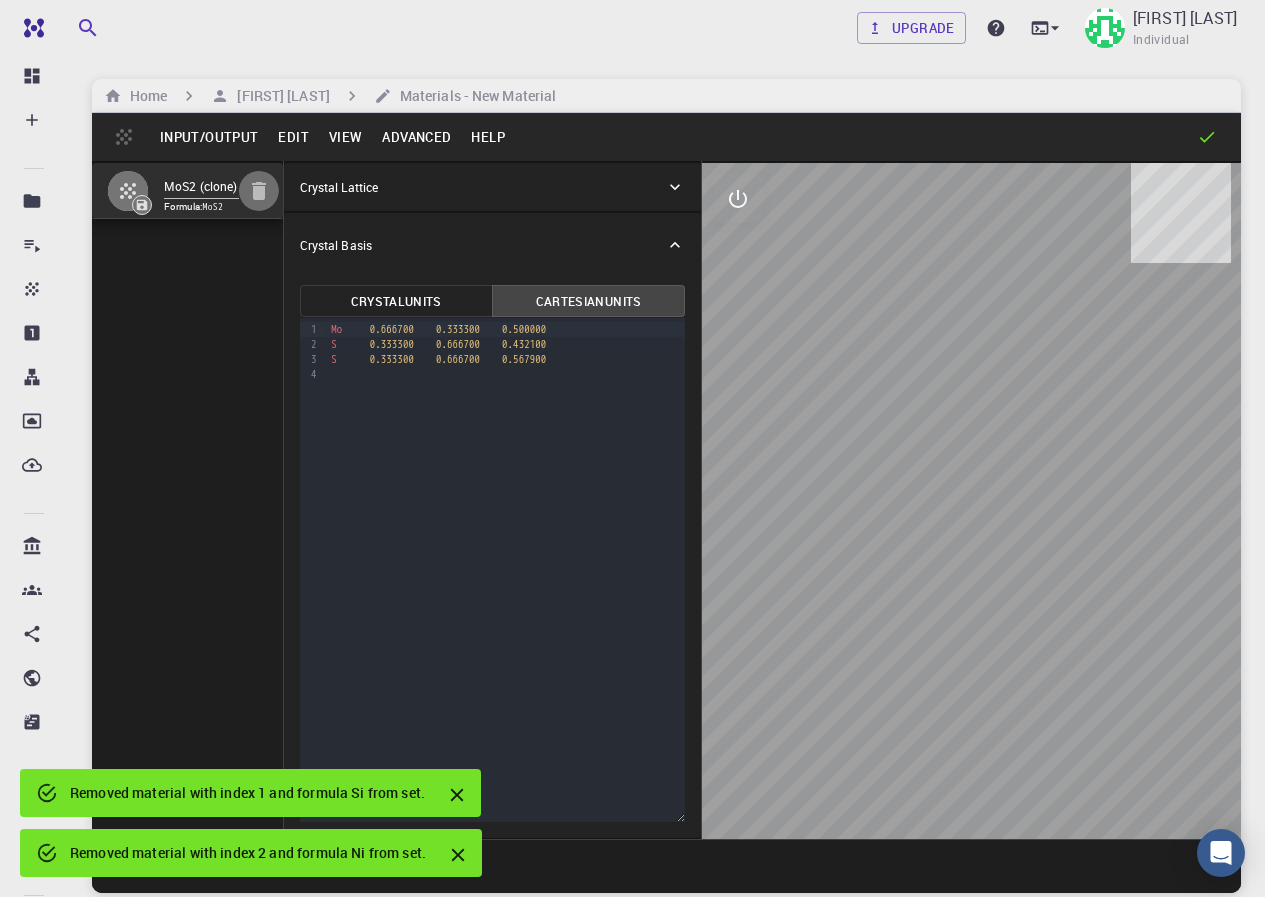 click at bounding box center [259, 191] 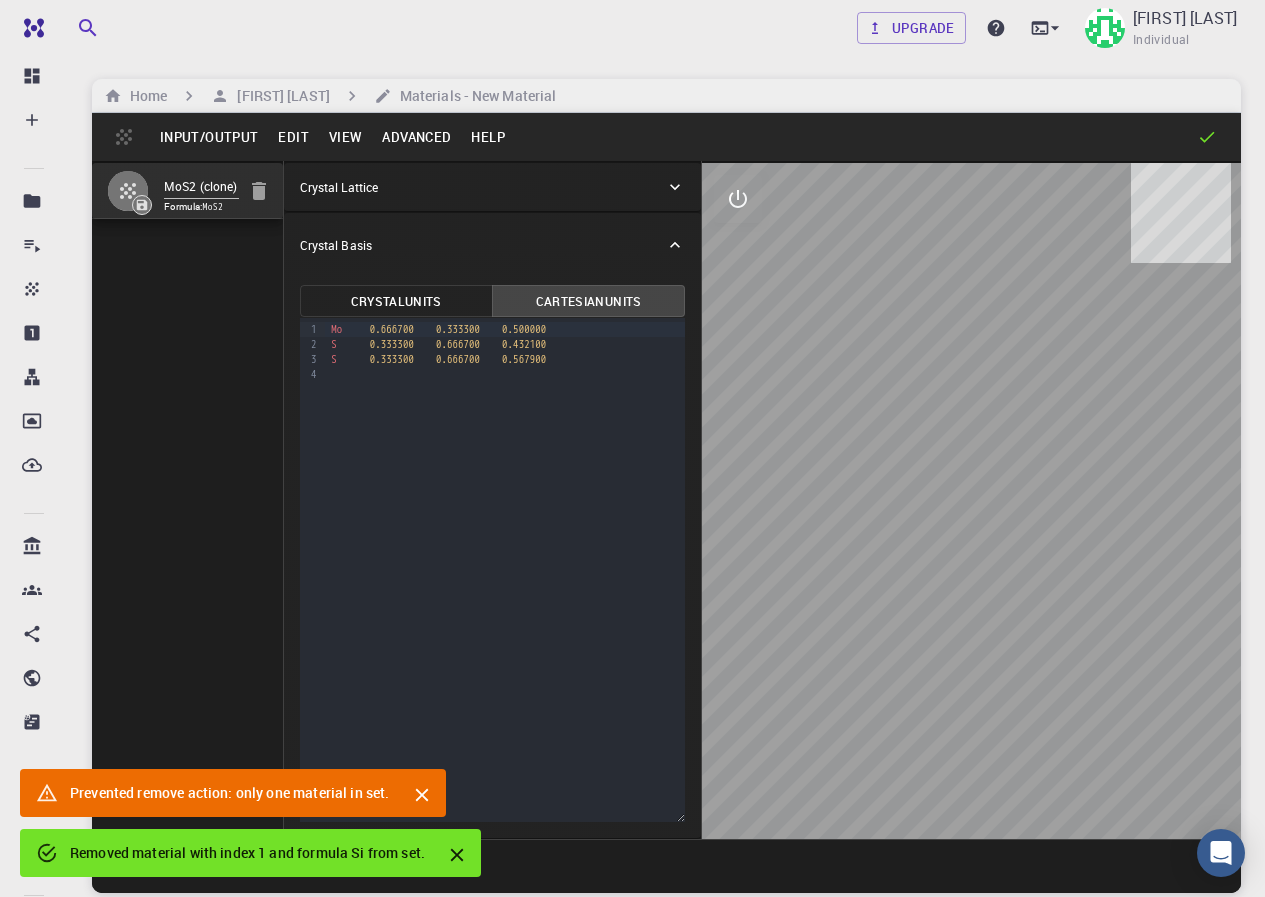 click on "Input/Output" at bounding box center (209, 137) 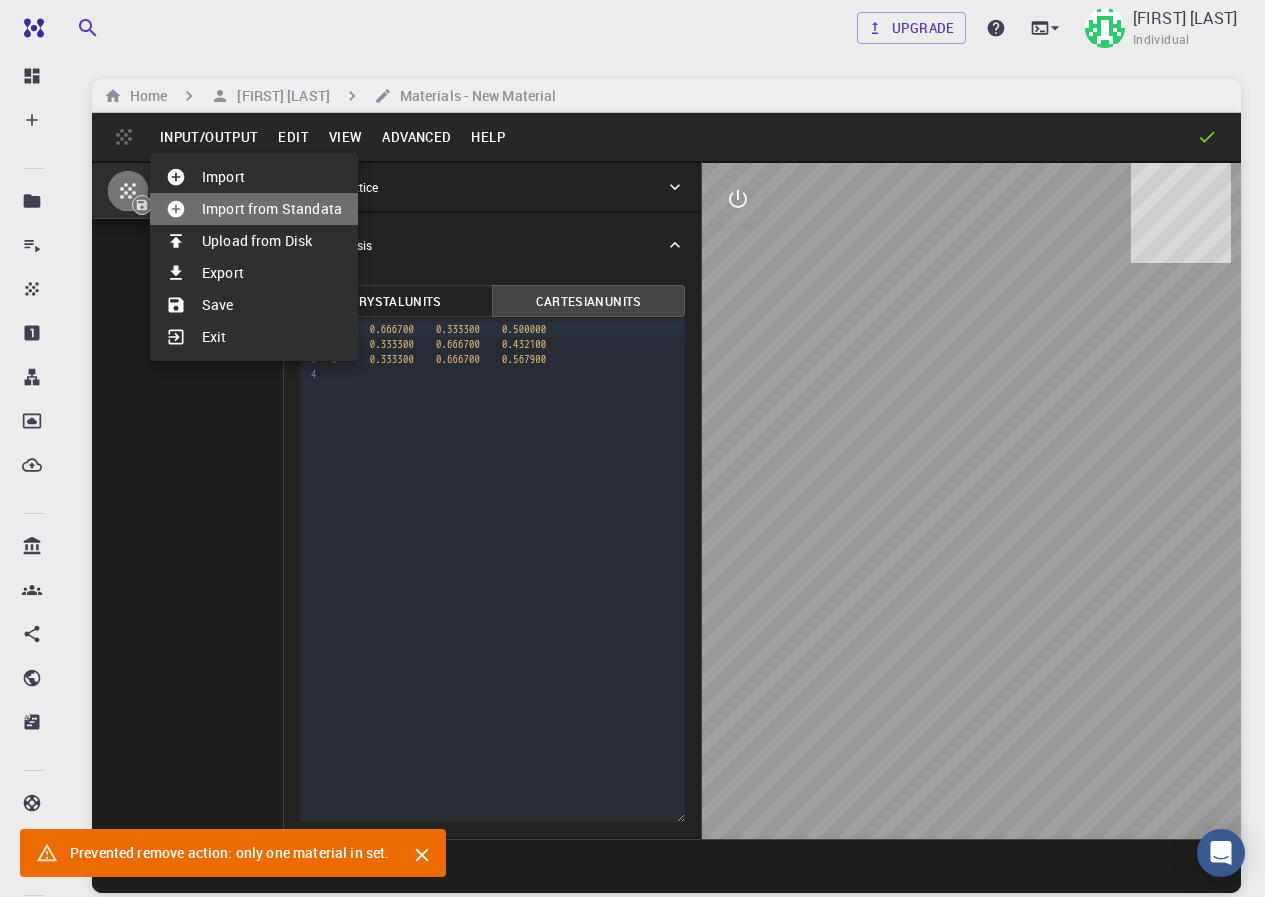 click on "Import from Standata" at bounding box center [254, 209] 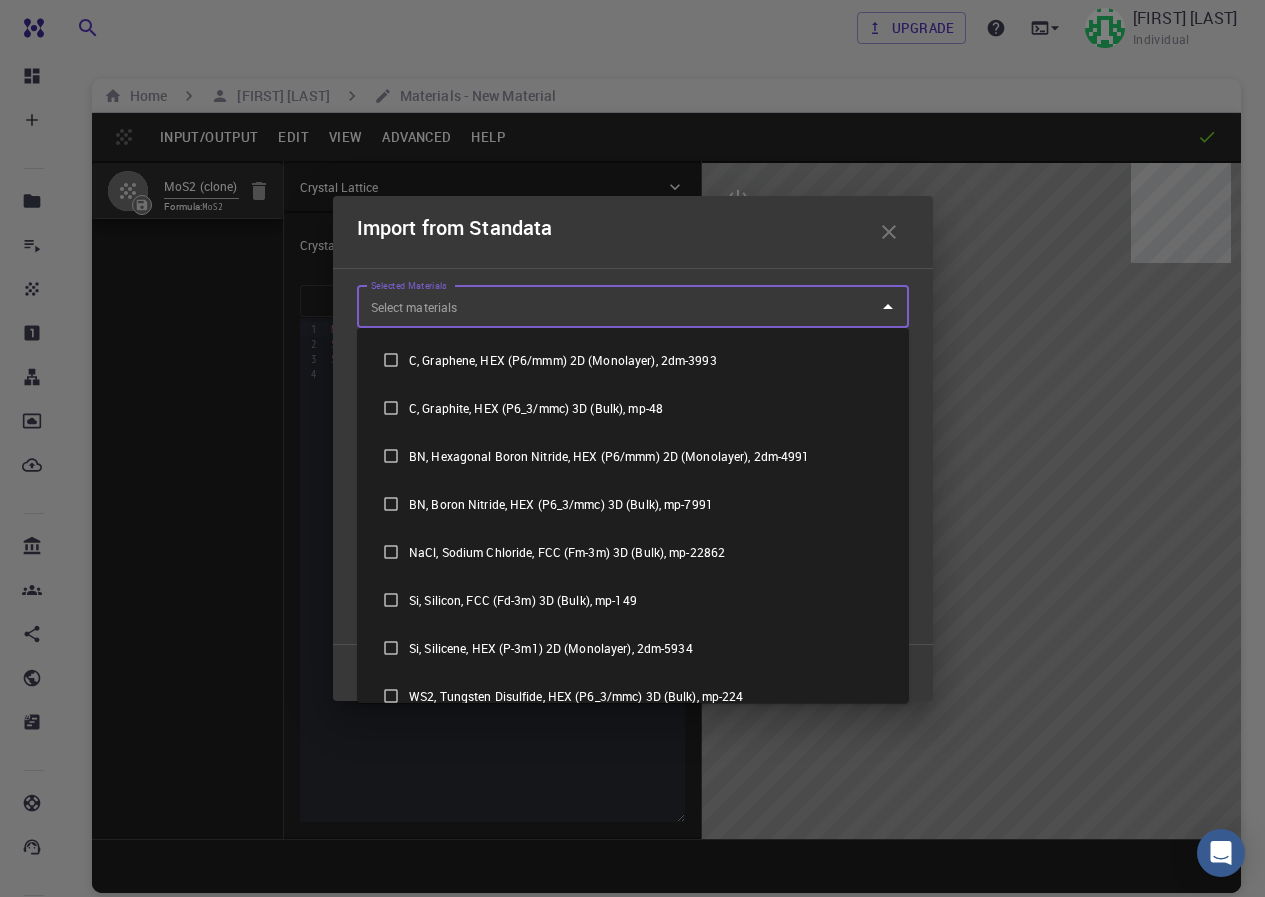 click on "Selected Materials" at bounding box center (618, 306) 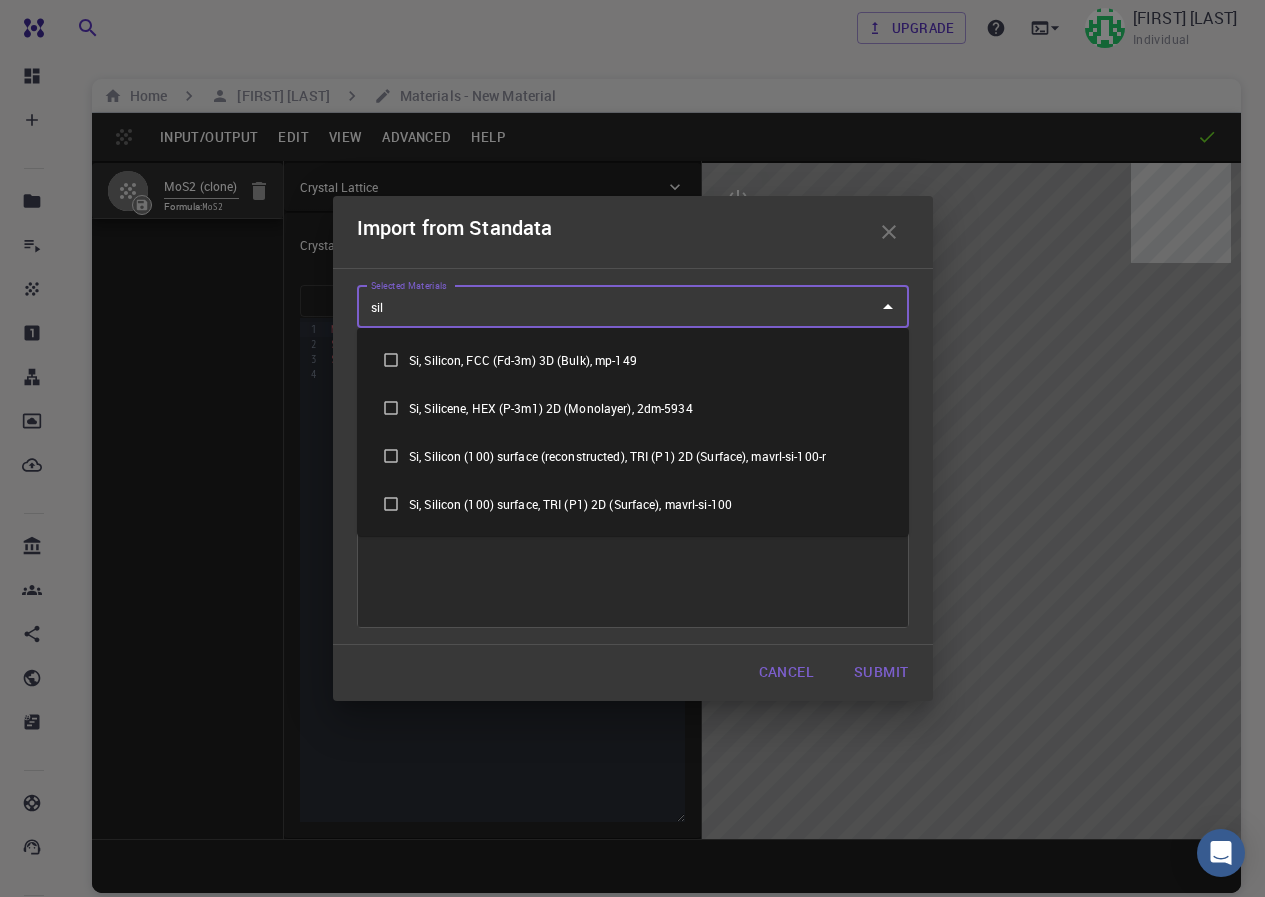 click on "Si, Silicene, HEX (P-3m1) 2D (Monolayer), 2dm-5934" at bounding box center [633, 408] 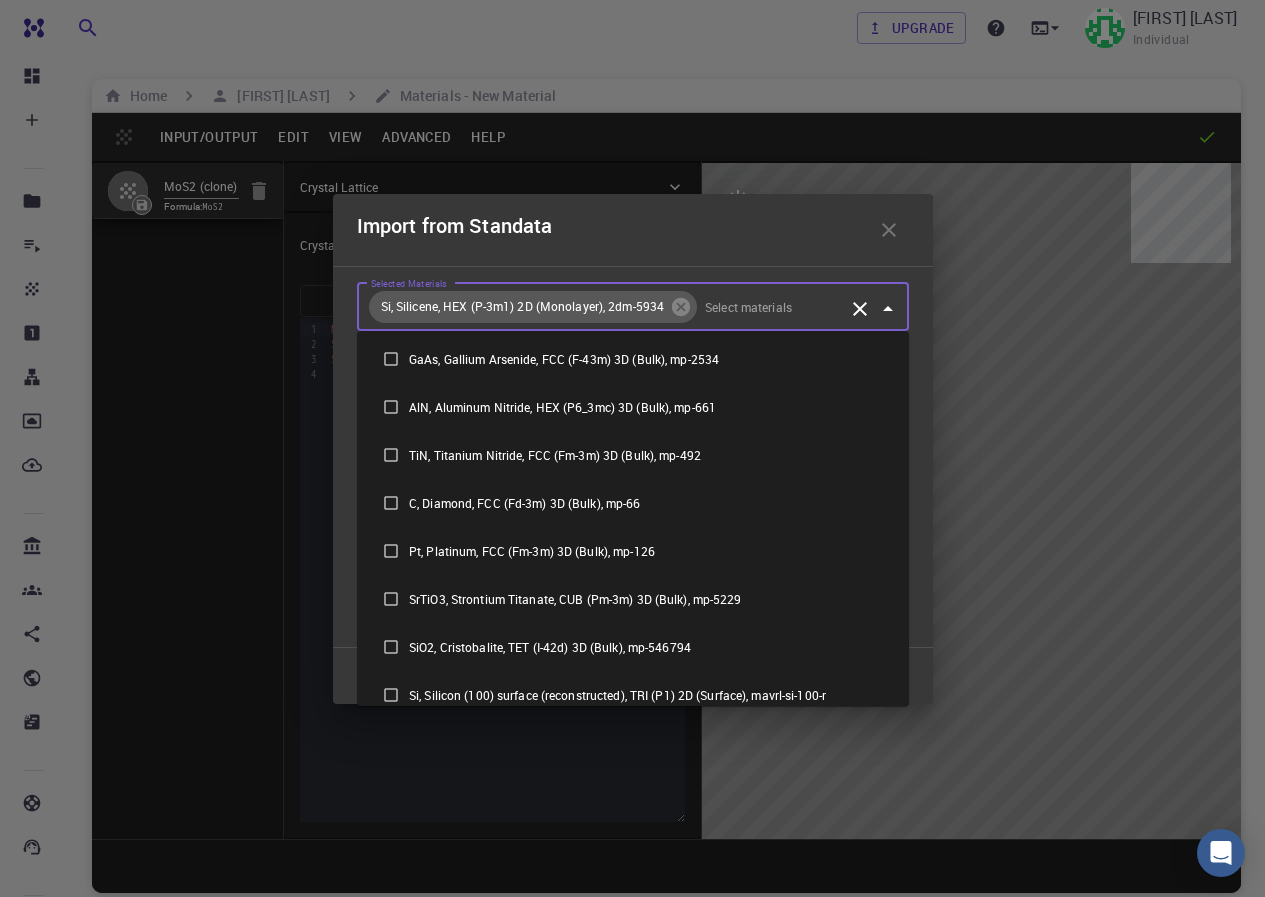 scroll, scrollTop: 1561, scrollLeft: 0, axis: vertical 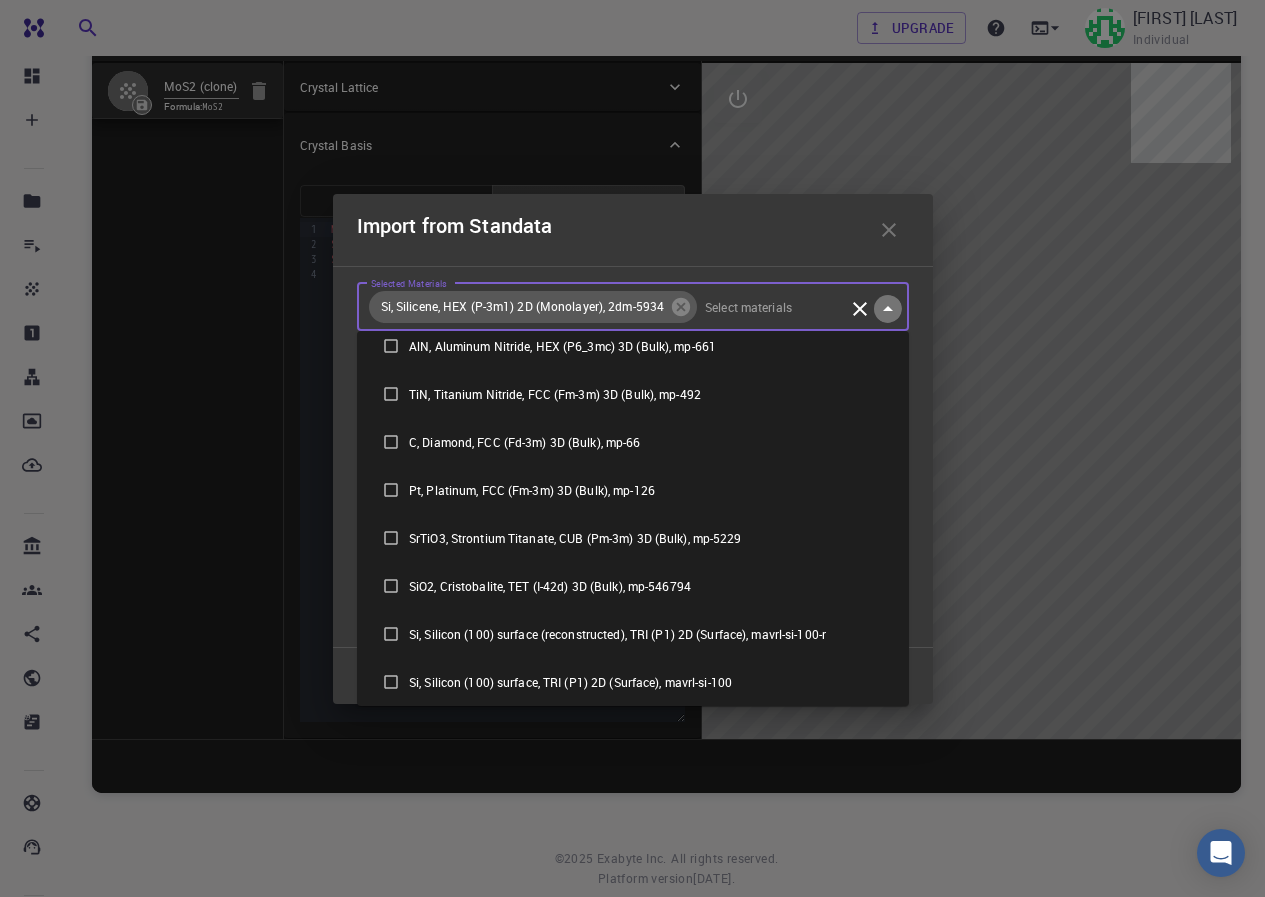 click at bounding box center [888, 308] 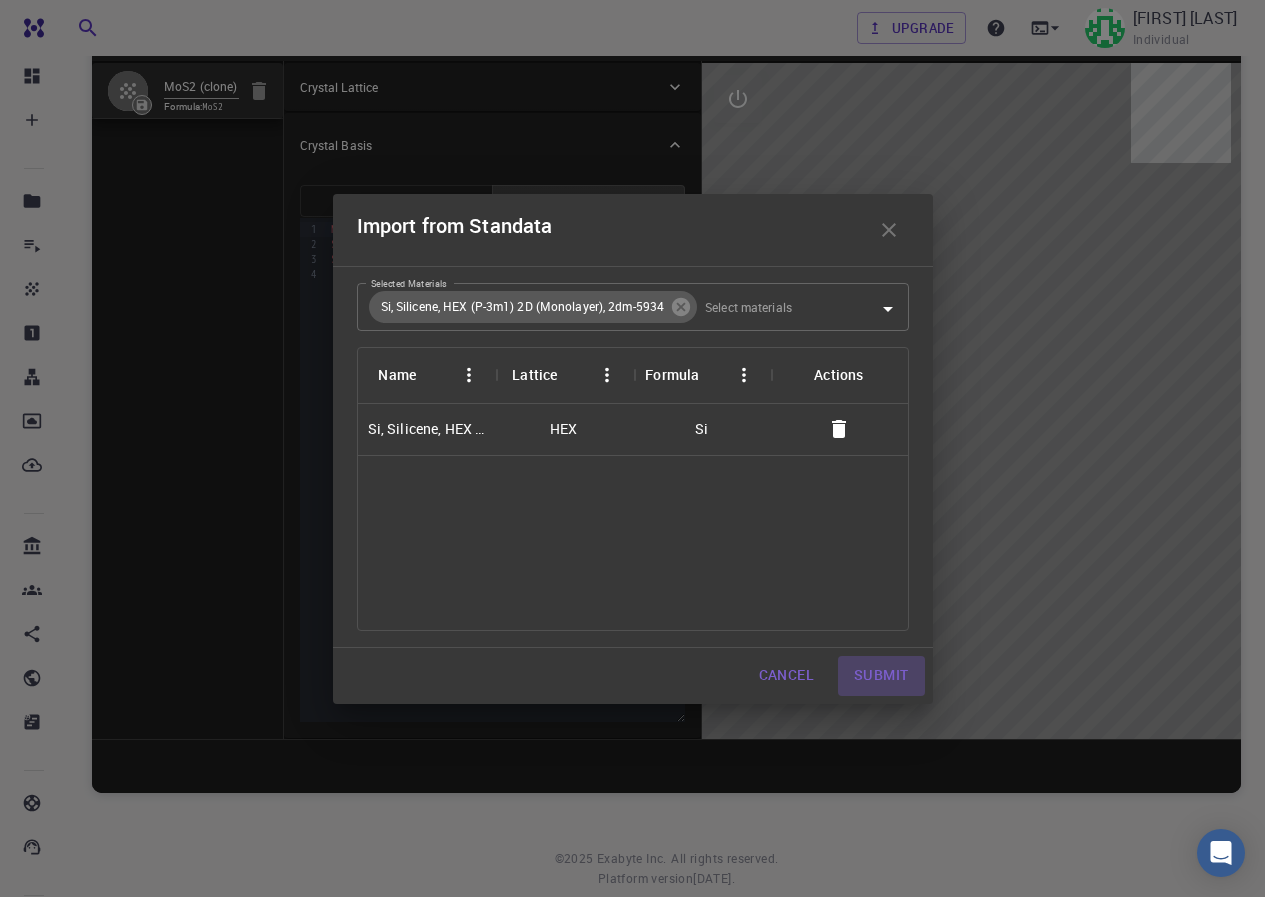 click on "Submit" at bounding box center [881, 676] 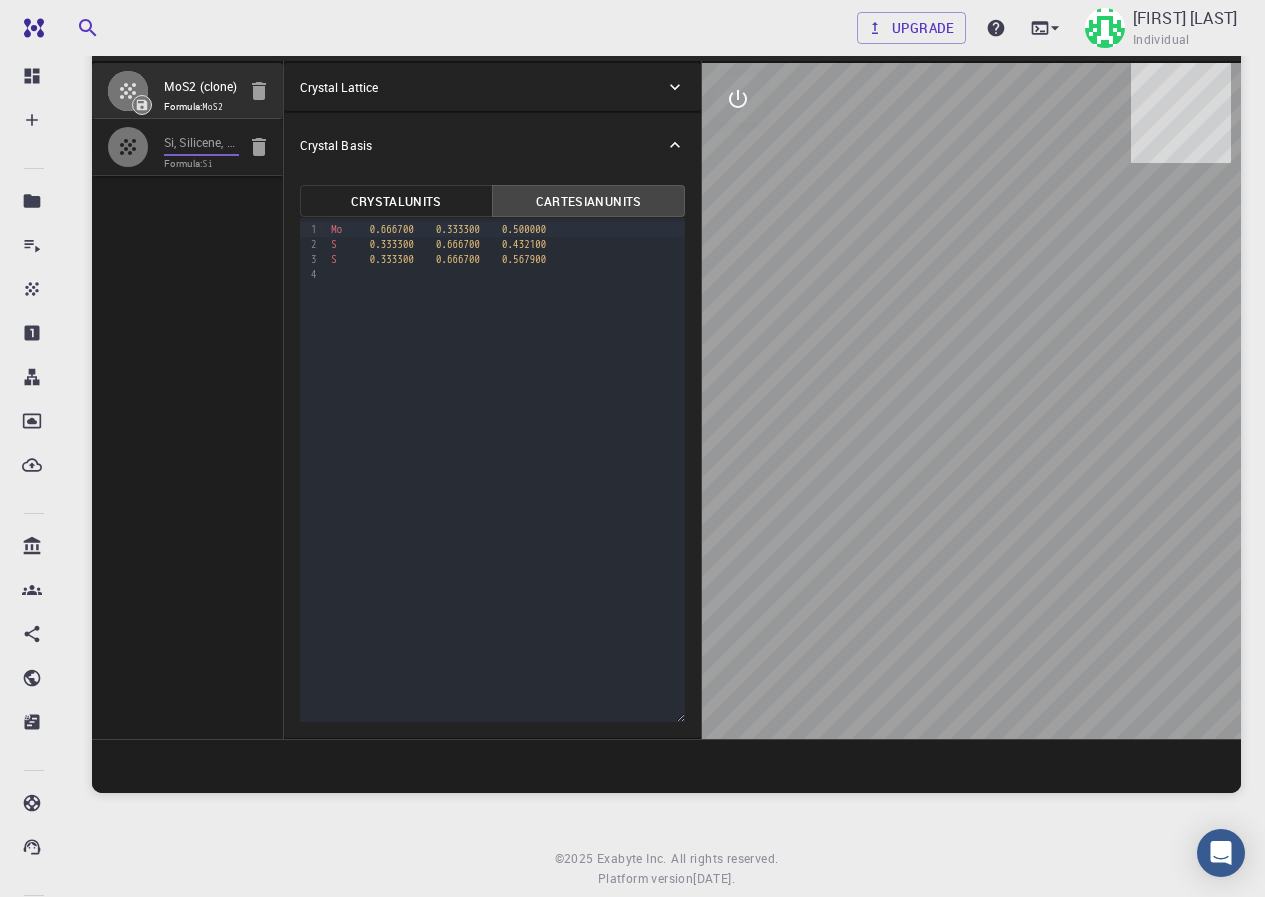 click on "Si, Silicene, HEX (P-3m1) 2D (Monolayer), 2dm-5934" at bounding box center [201, 143] 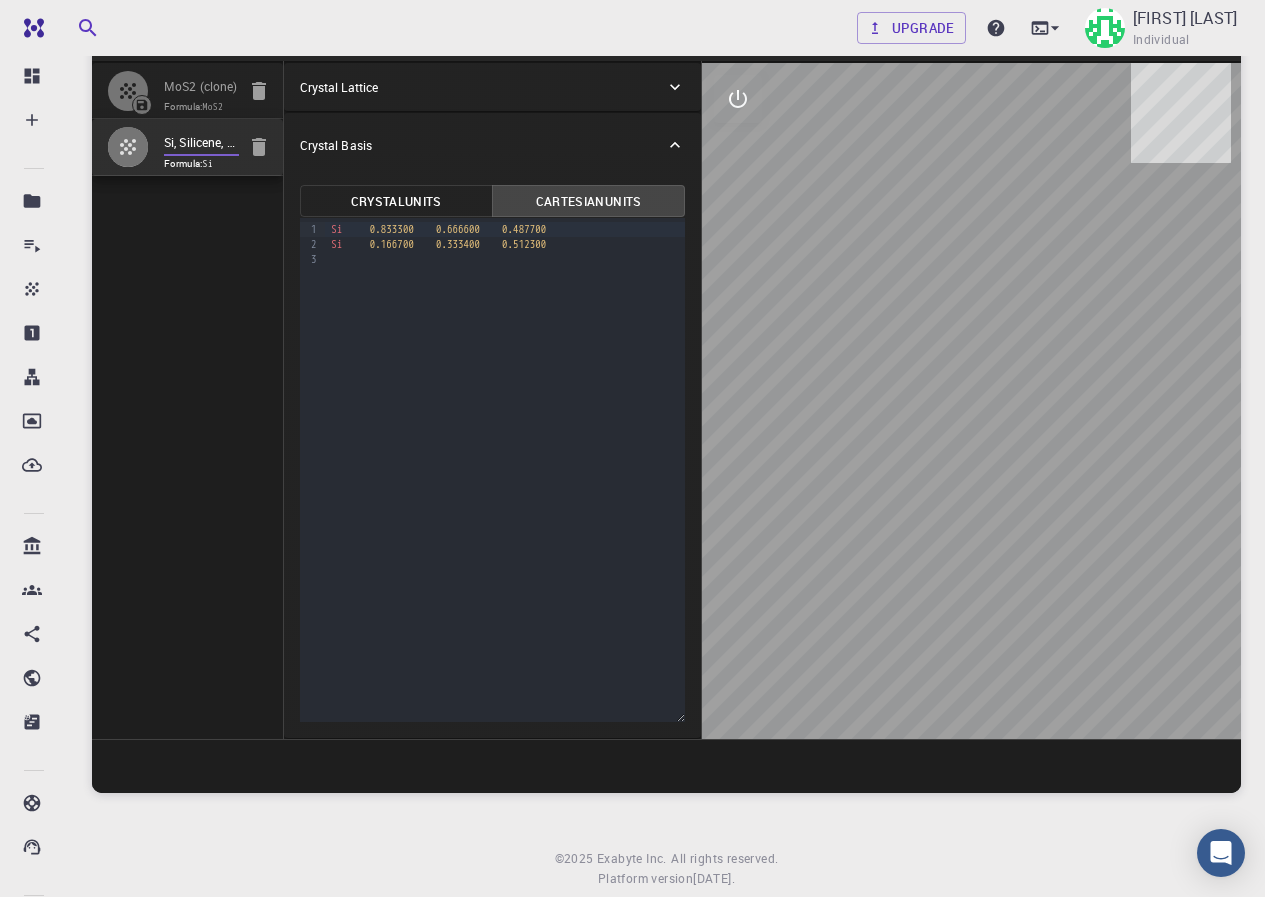 scroll, scrollTop: 0, scrollLeft: 0, axis: both 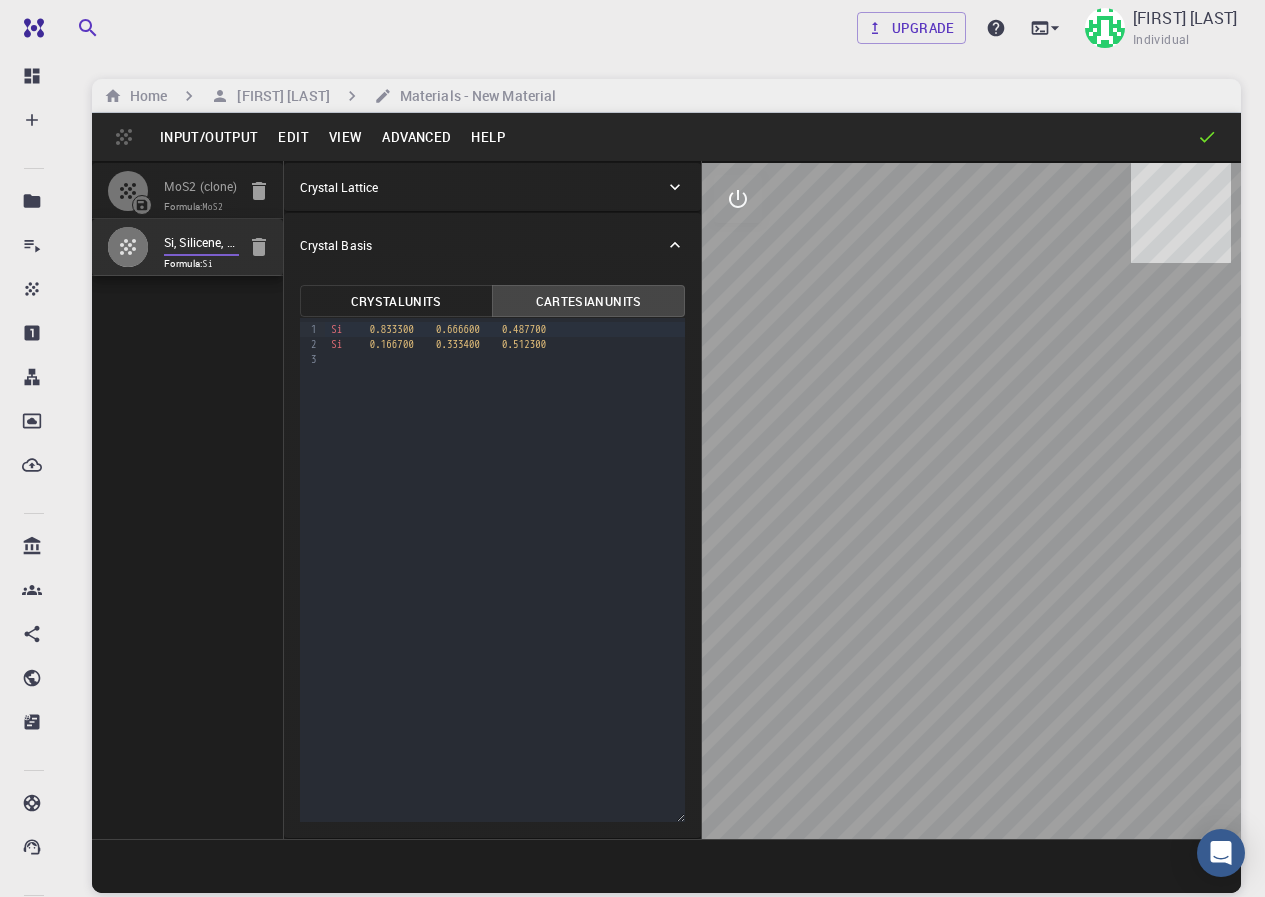 click on "Advanced" at bounding box center (416, 137) 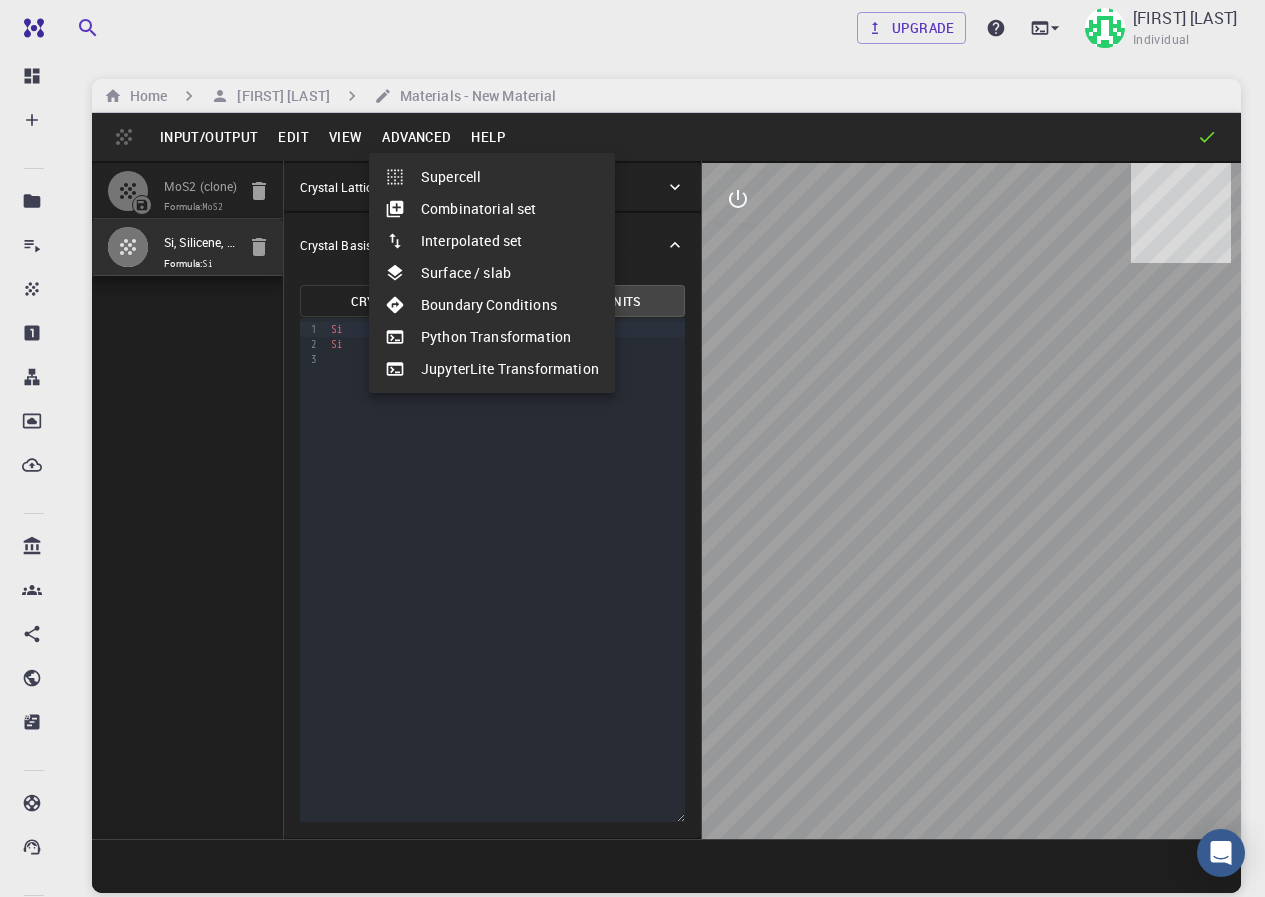 click on "JupyterLite Transformation" at bounding box center [492, 369] 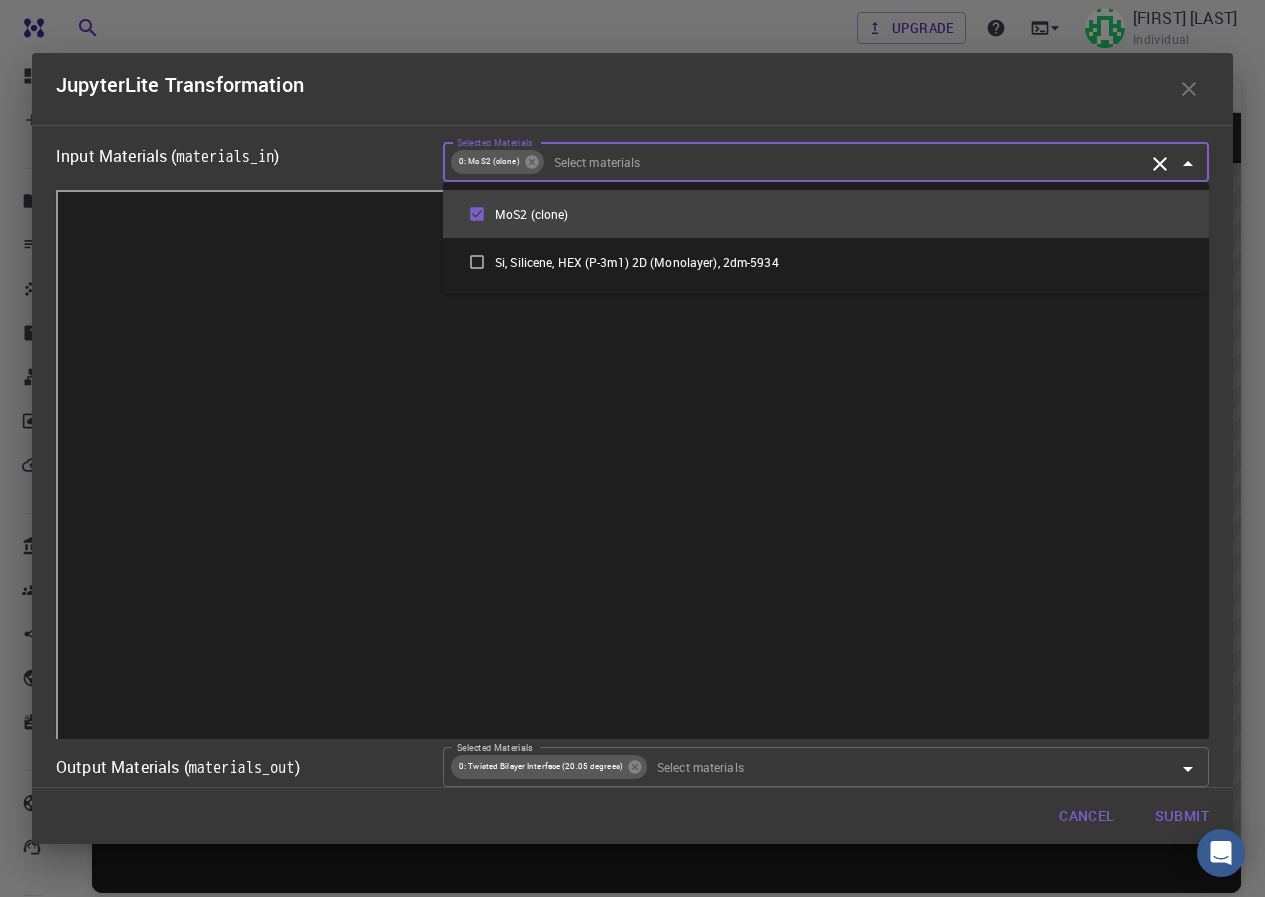 click on "Selected Materials" at bounding box center [845, 162] 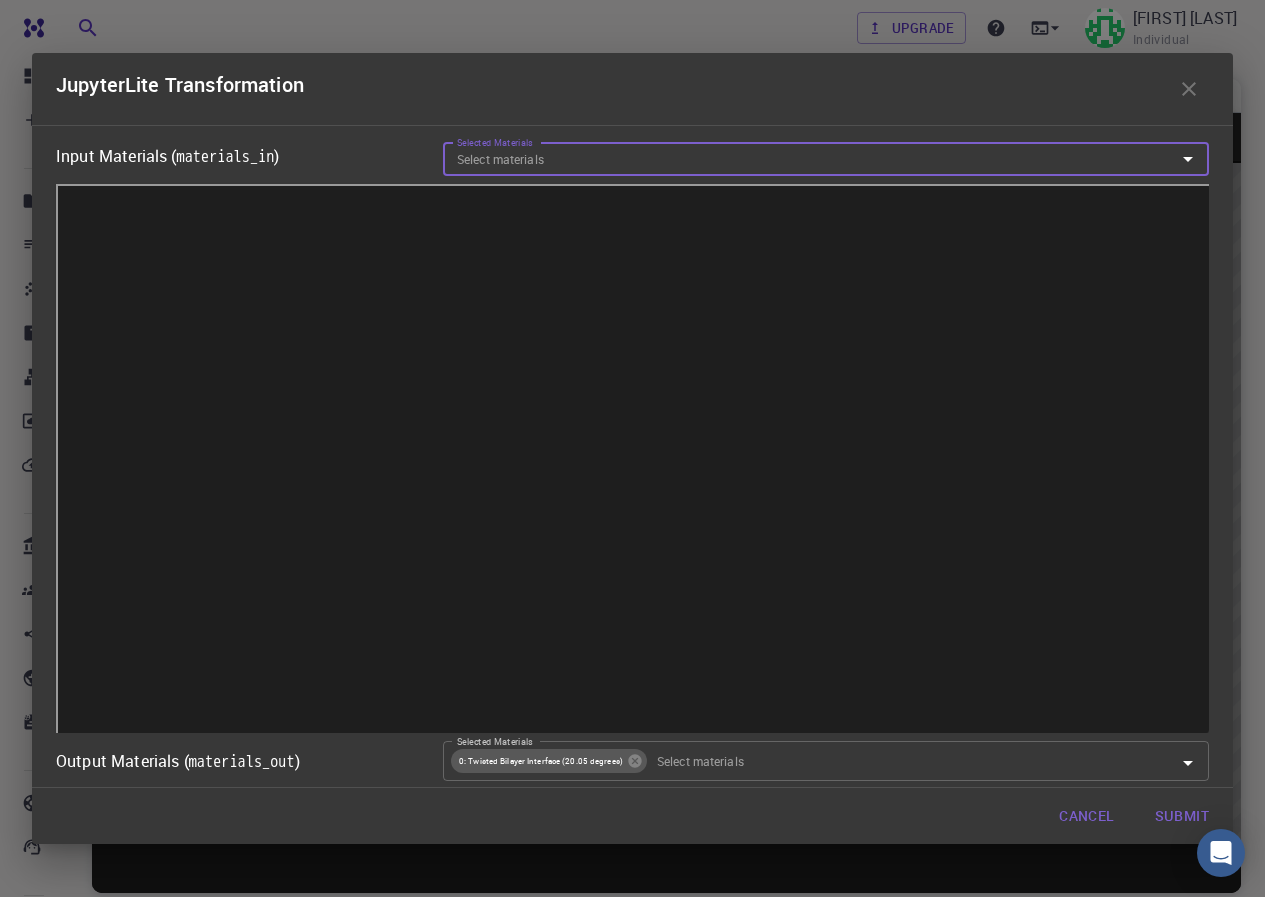 click on "Selected Materials" at bounding box center (809, 159) 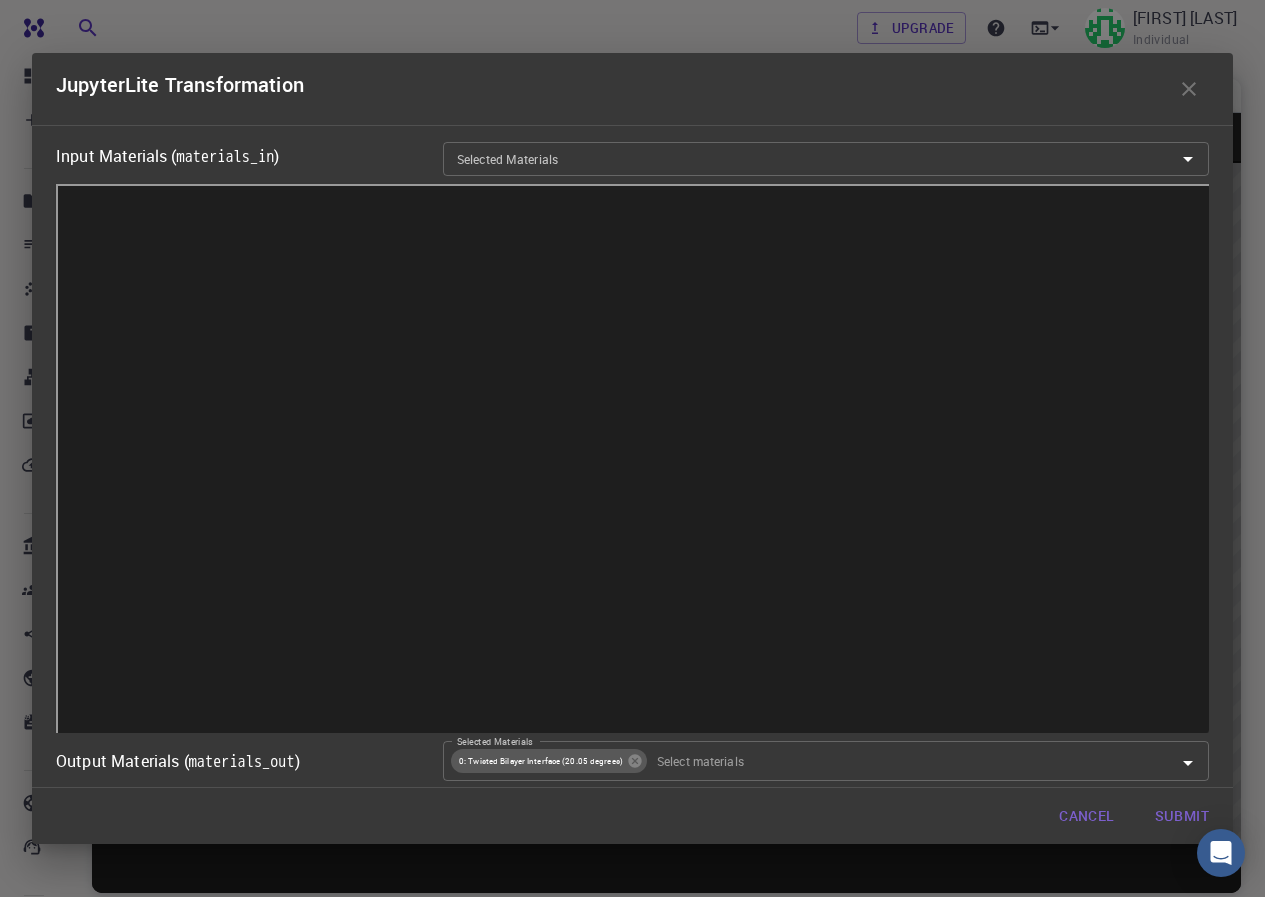 click on "Selected Materials Selected Materials" at bounding box center (826, 159) 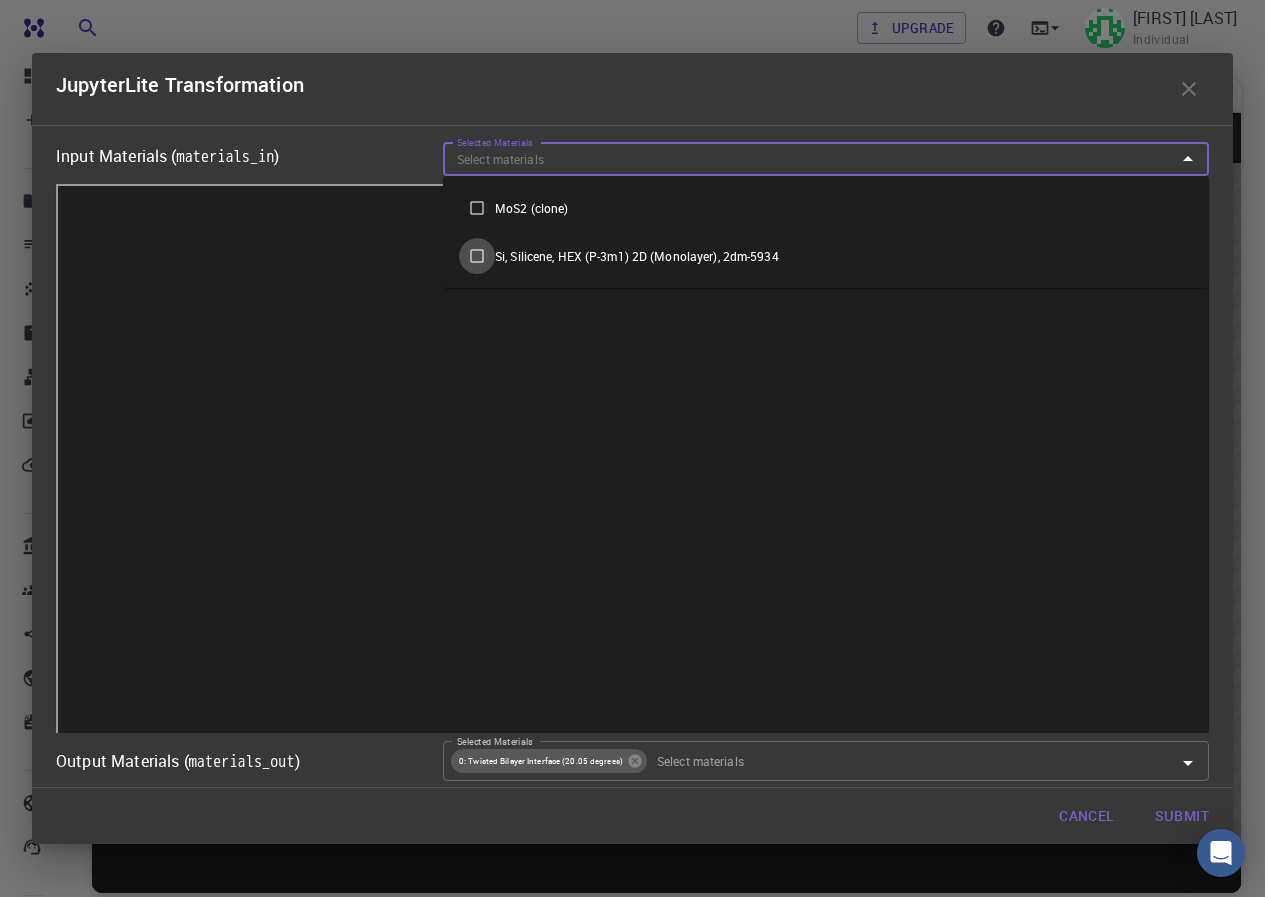 click at bounding box center [477, 256] 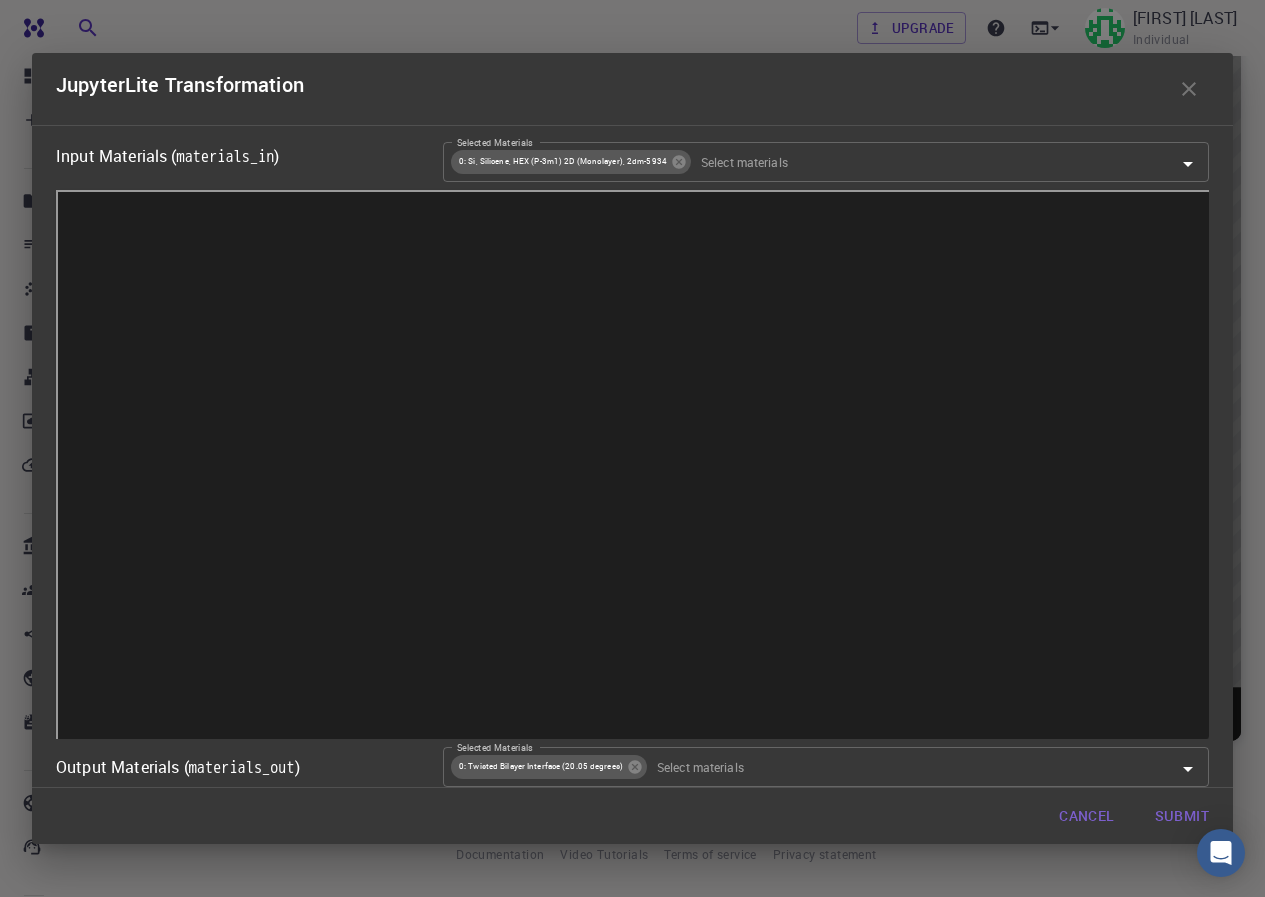scroll, scrollTop: 52, scrollLeft: 0, axis: vertical 